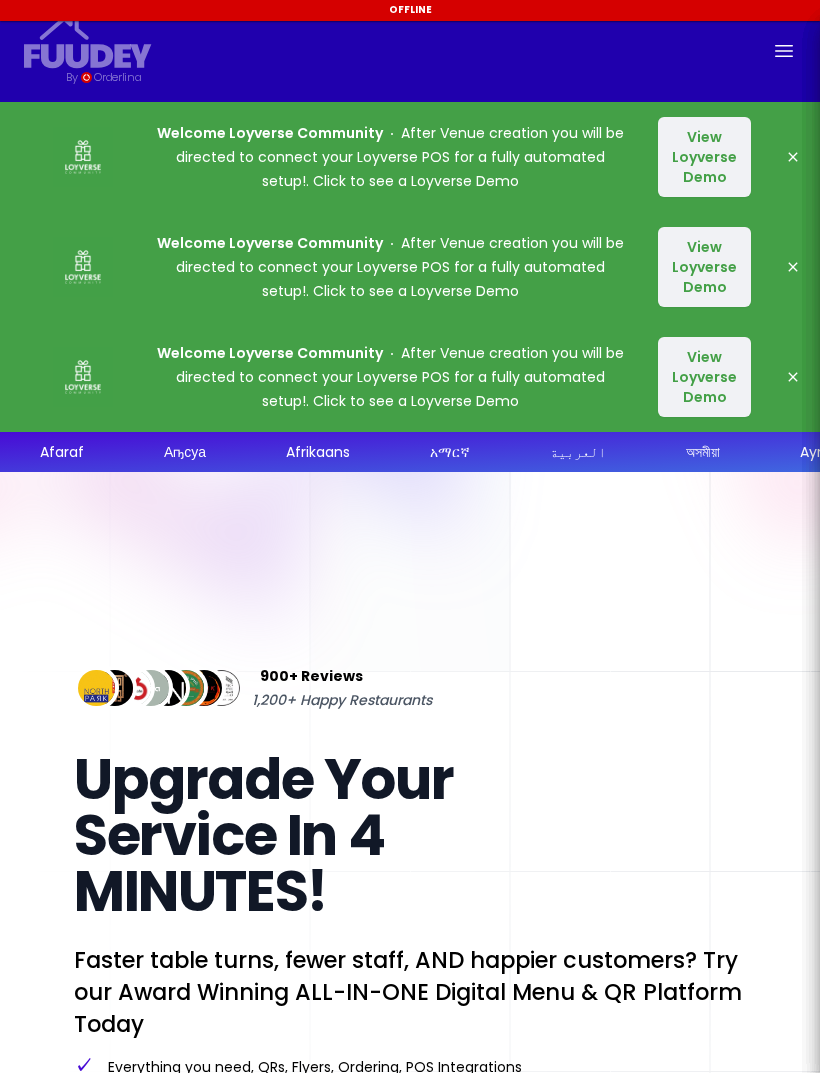 scroll, scrollTop: 0, scrollLeft: 0, axis: both 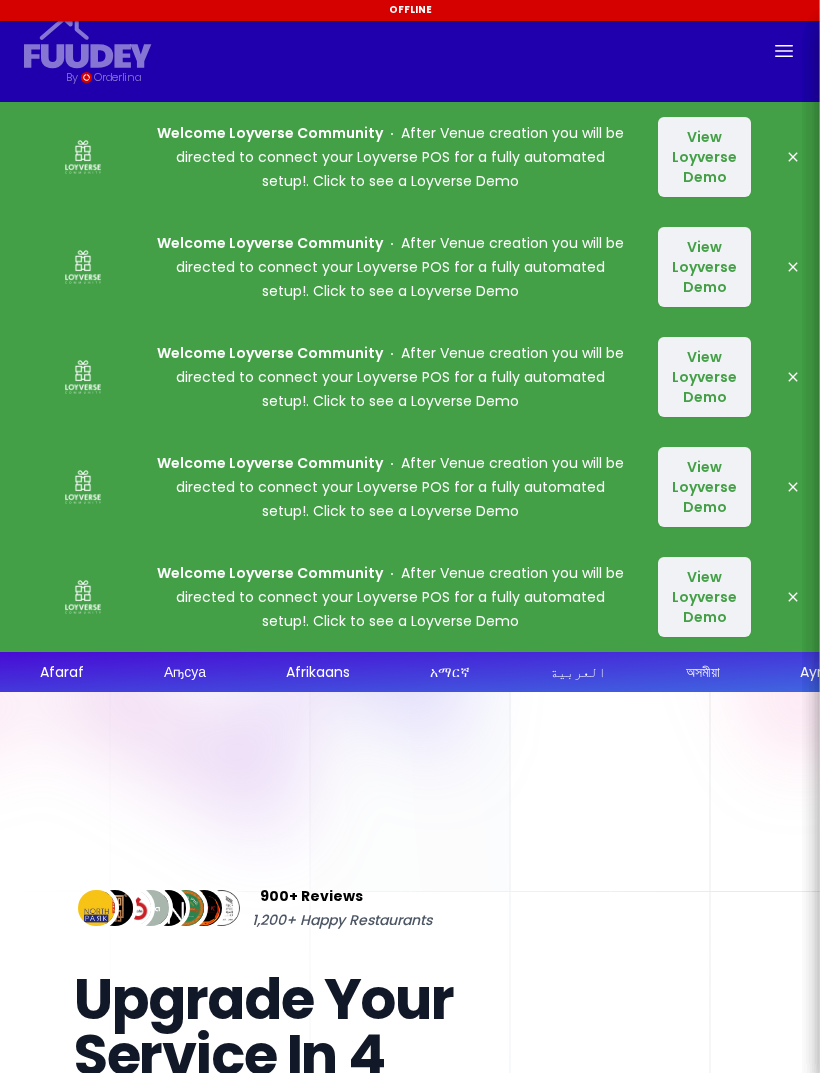 click 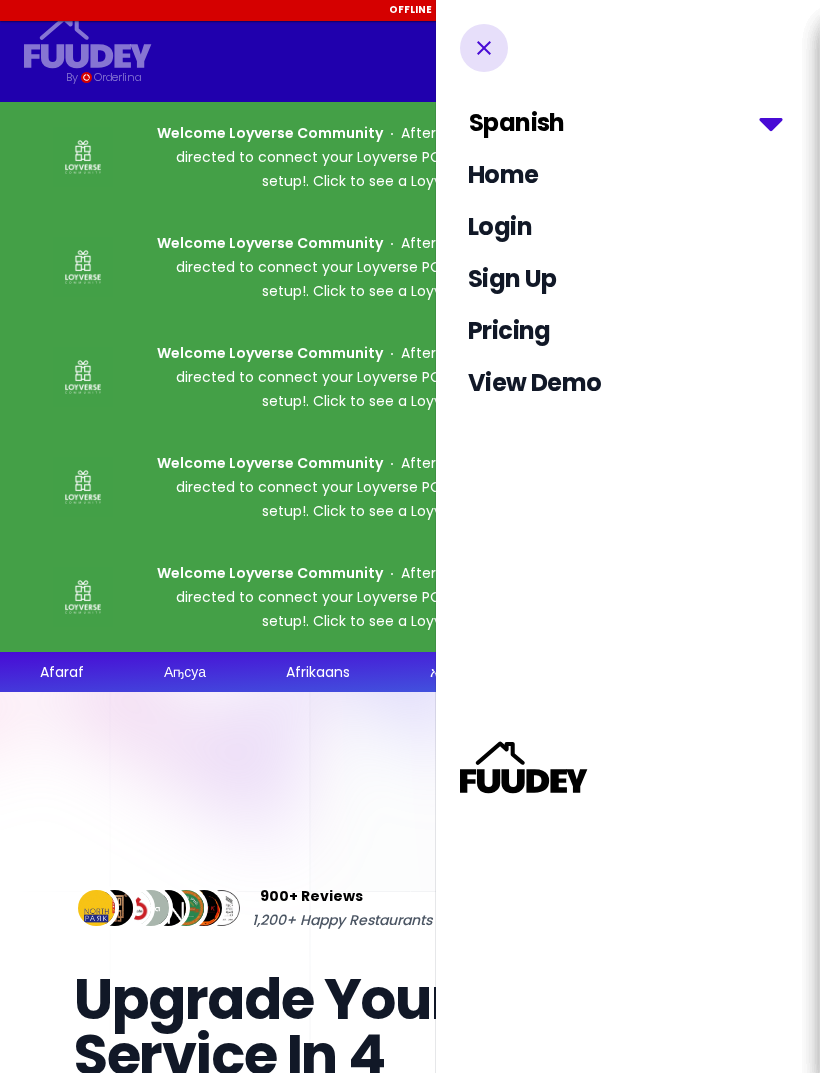 click at bounding box center (628, 48) 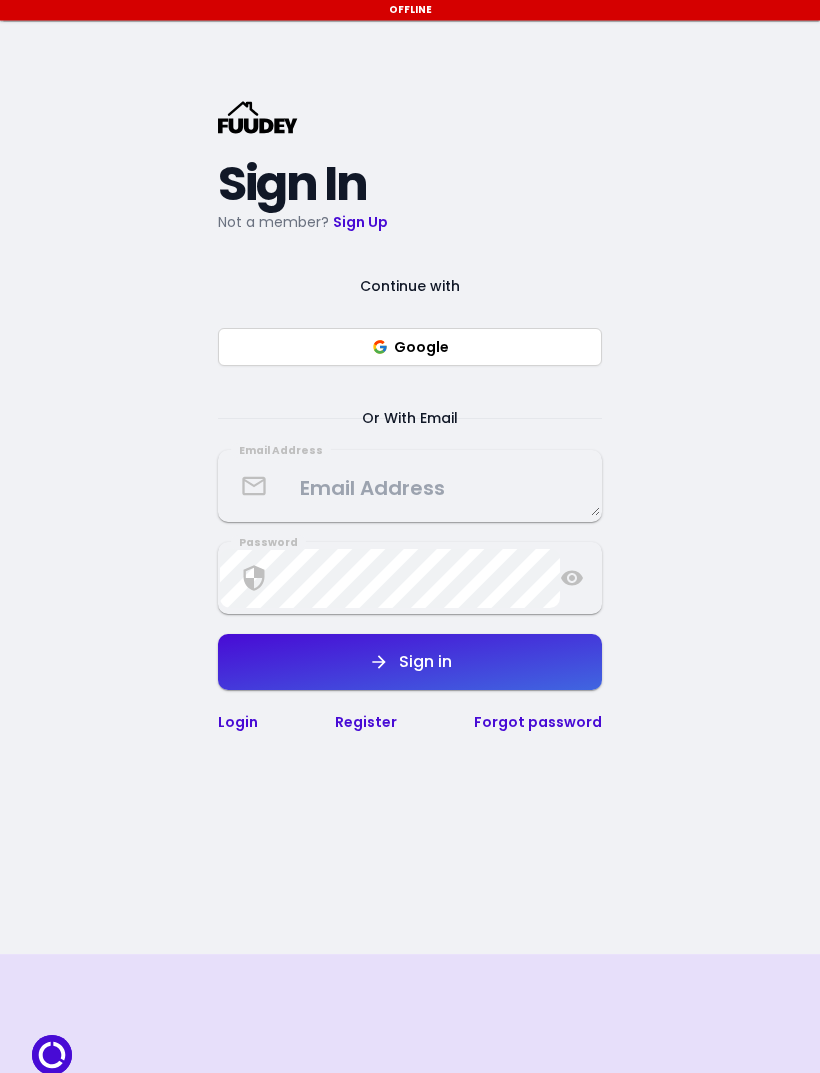 click on "Google" at bounding box center [410, 348] 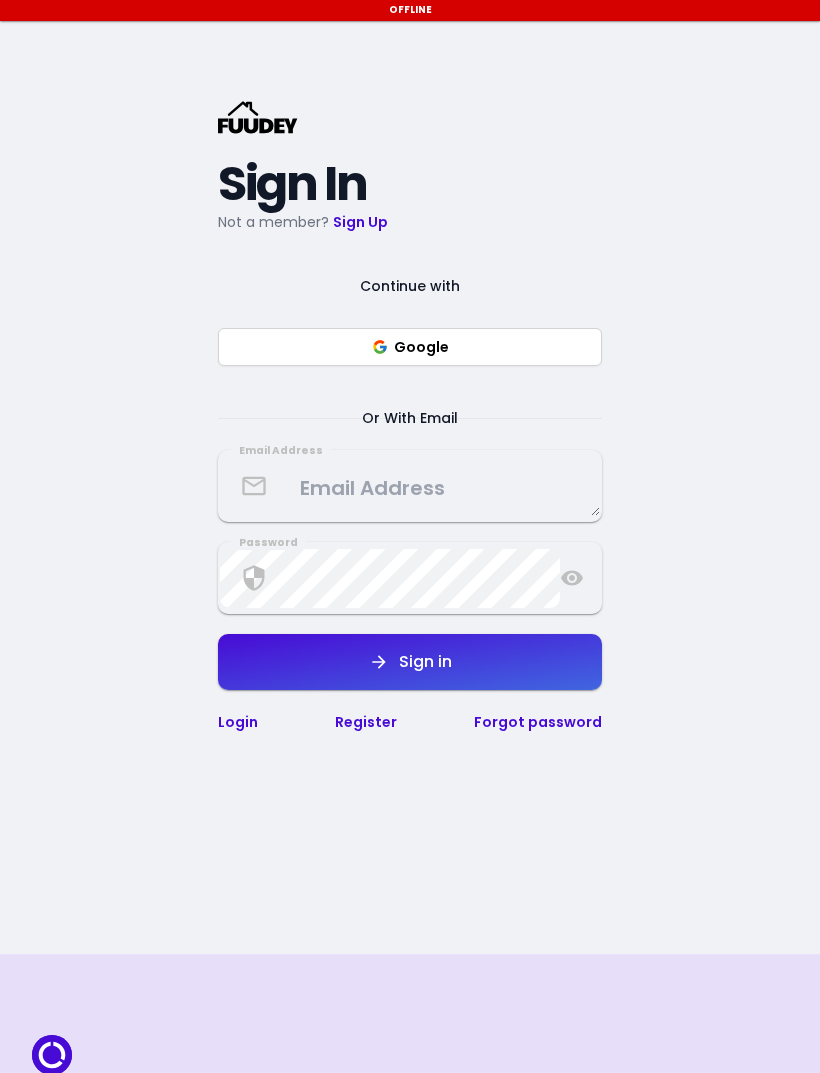 click on "Google" at bounding box center [410, 347] 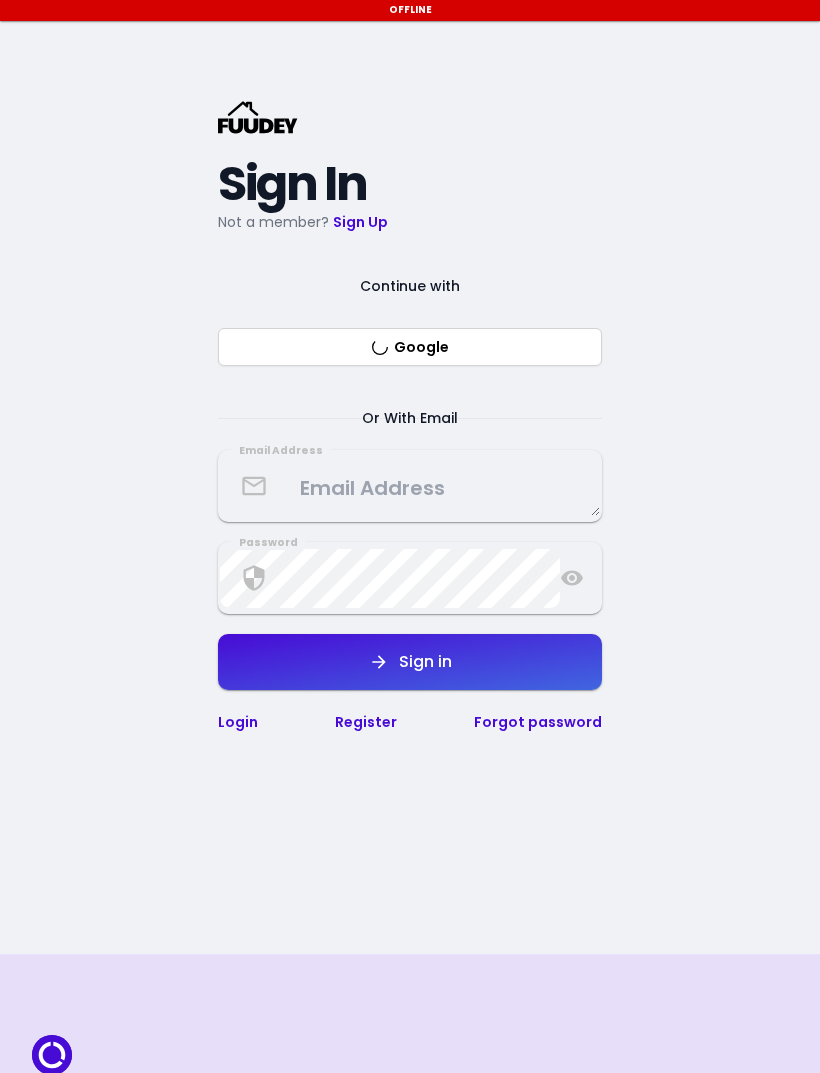 scroll, scrollTop: 803, scrollLeft: 0, axis: vertical 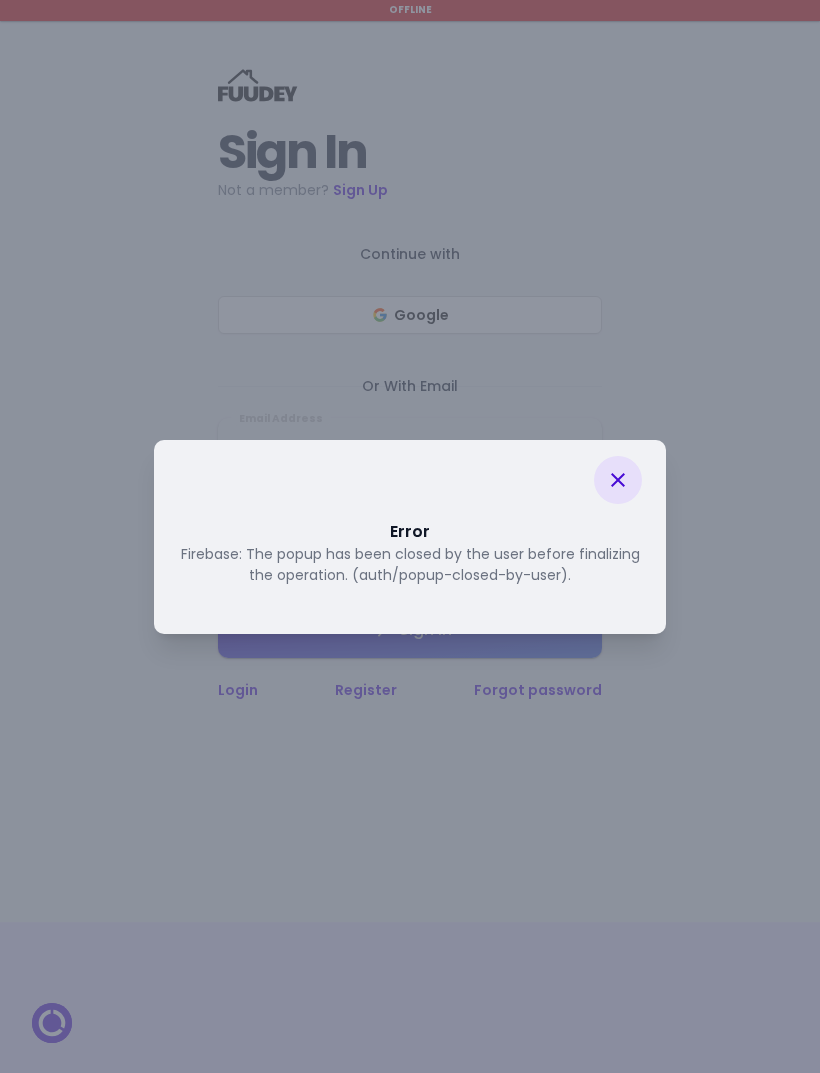 click 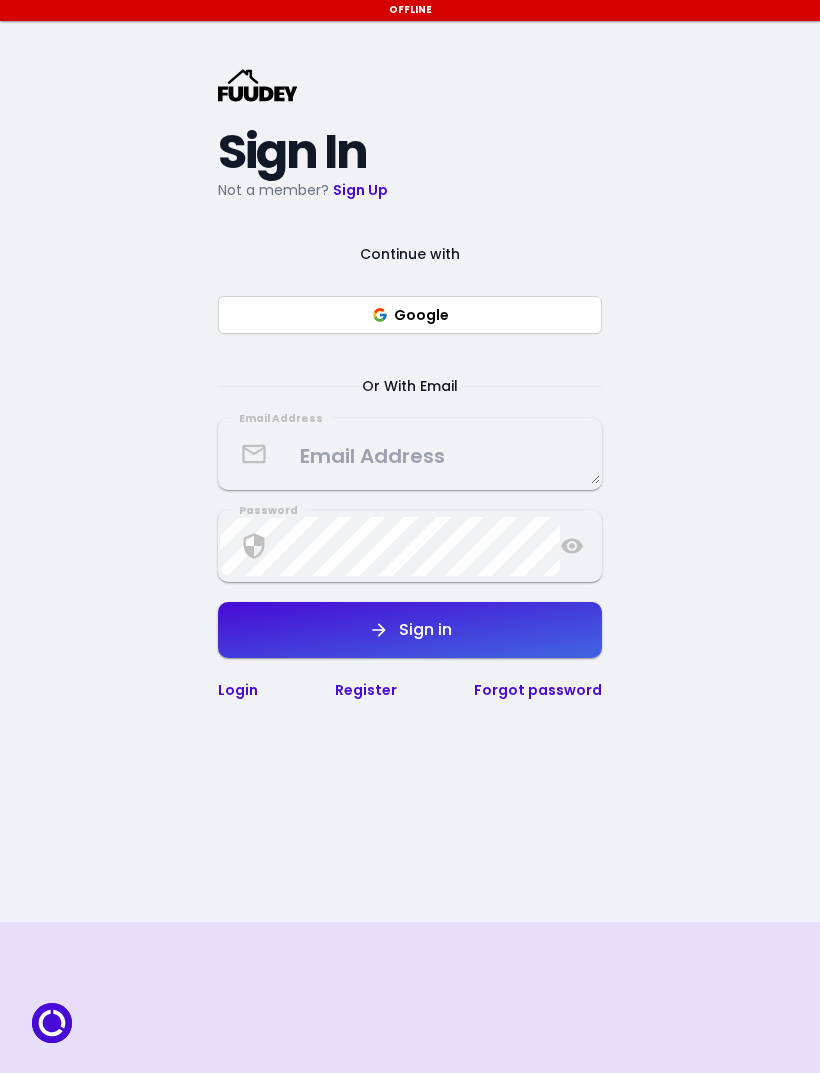 click on "Continue with Google Or With Email" at bounding box center (410, 320) 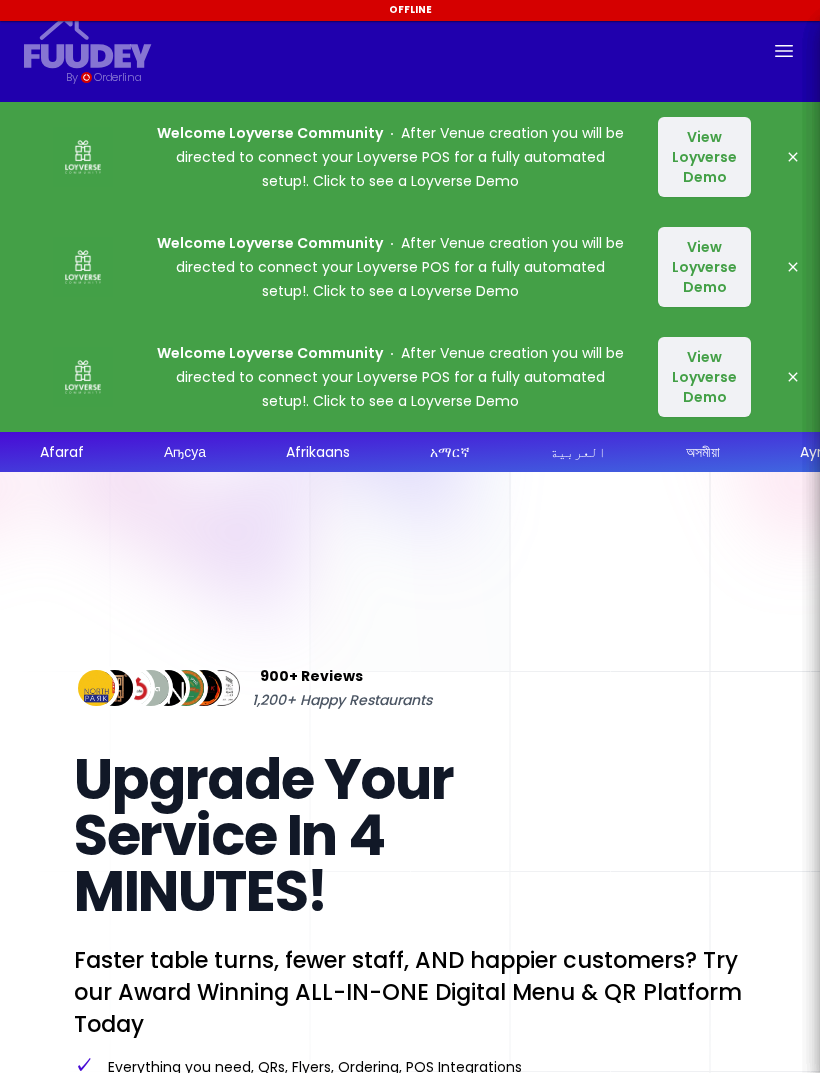 scroll, scrollTop: 0, scrollLeft: 0, axis: both 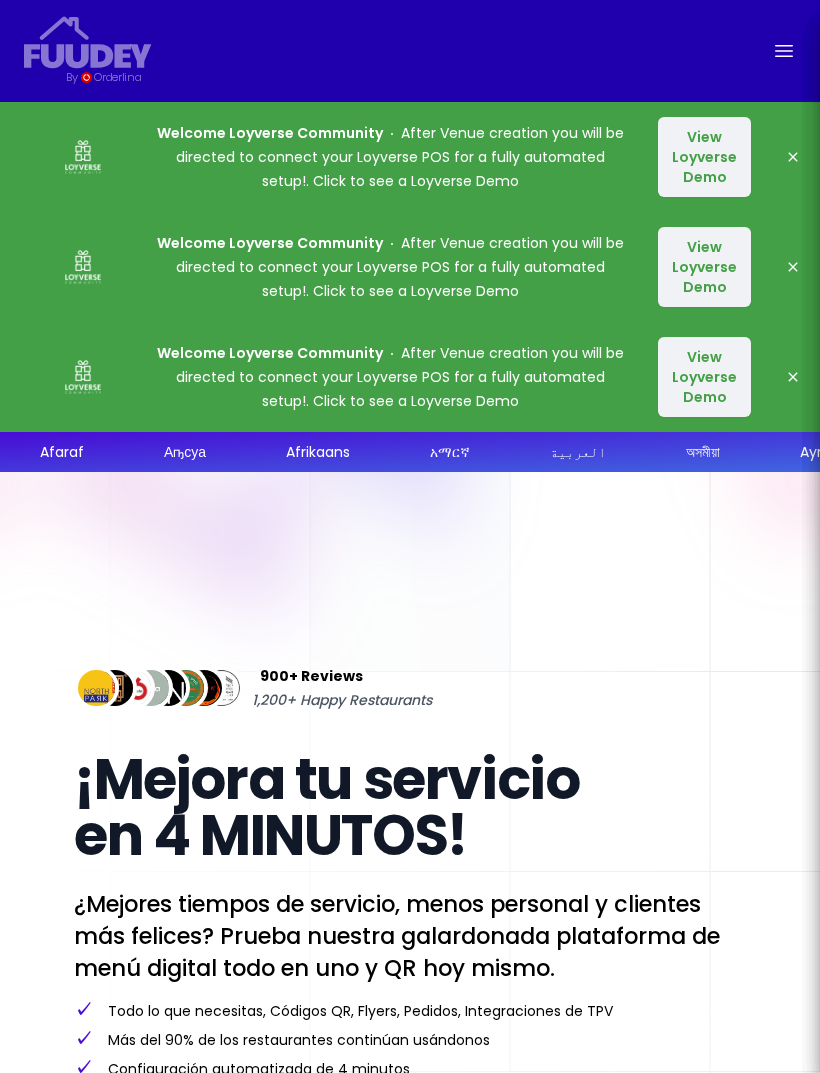 click on "Dismiss" at bounding box center (793, 157) 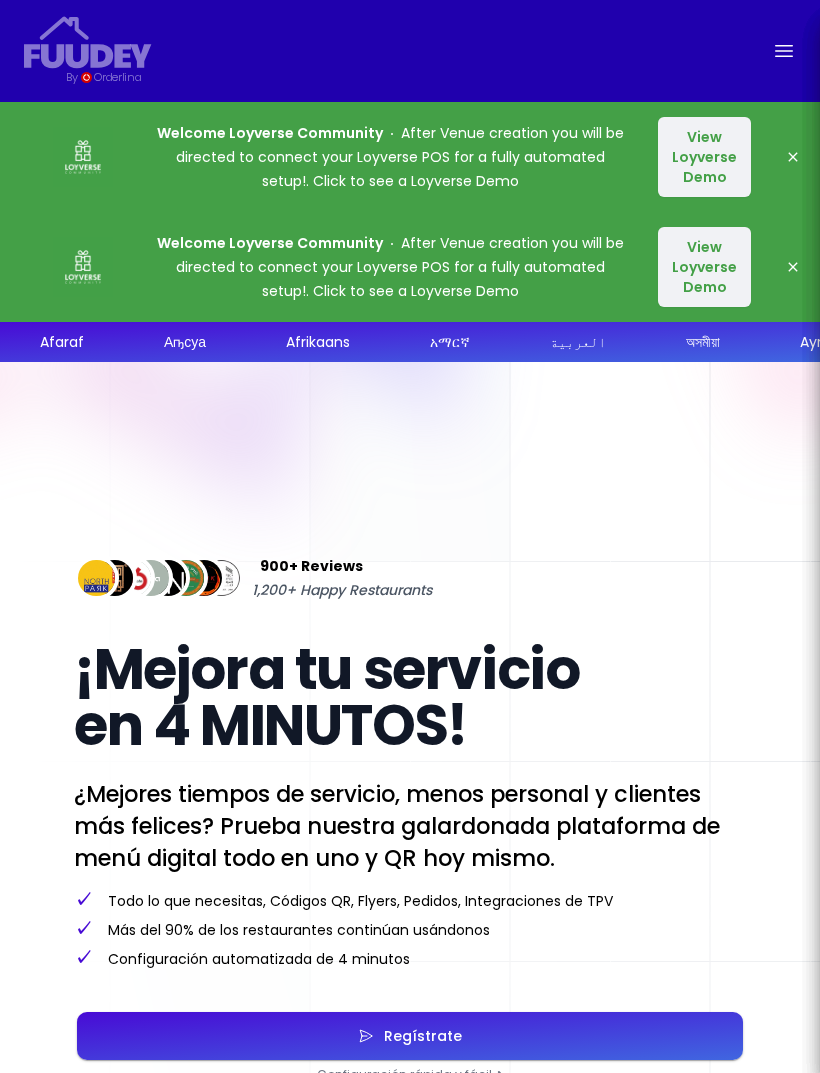 click 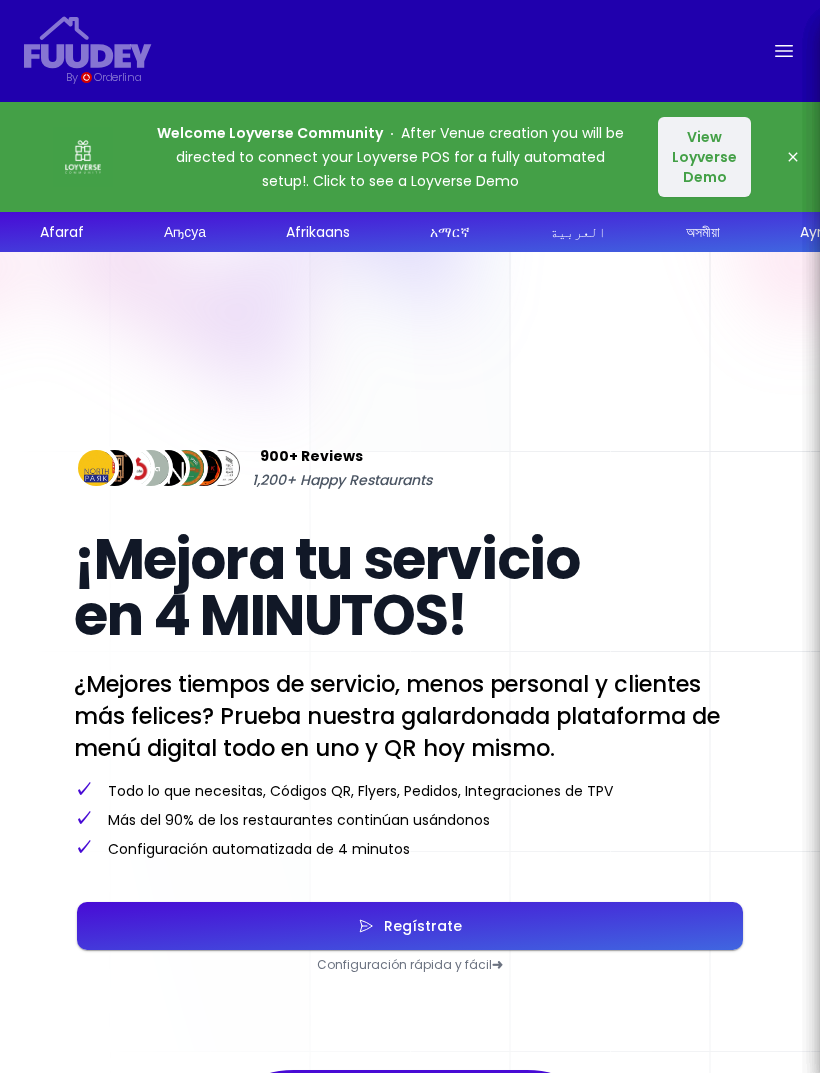 click 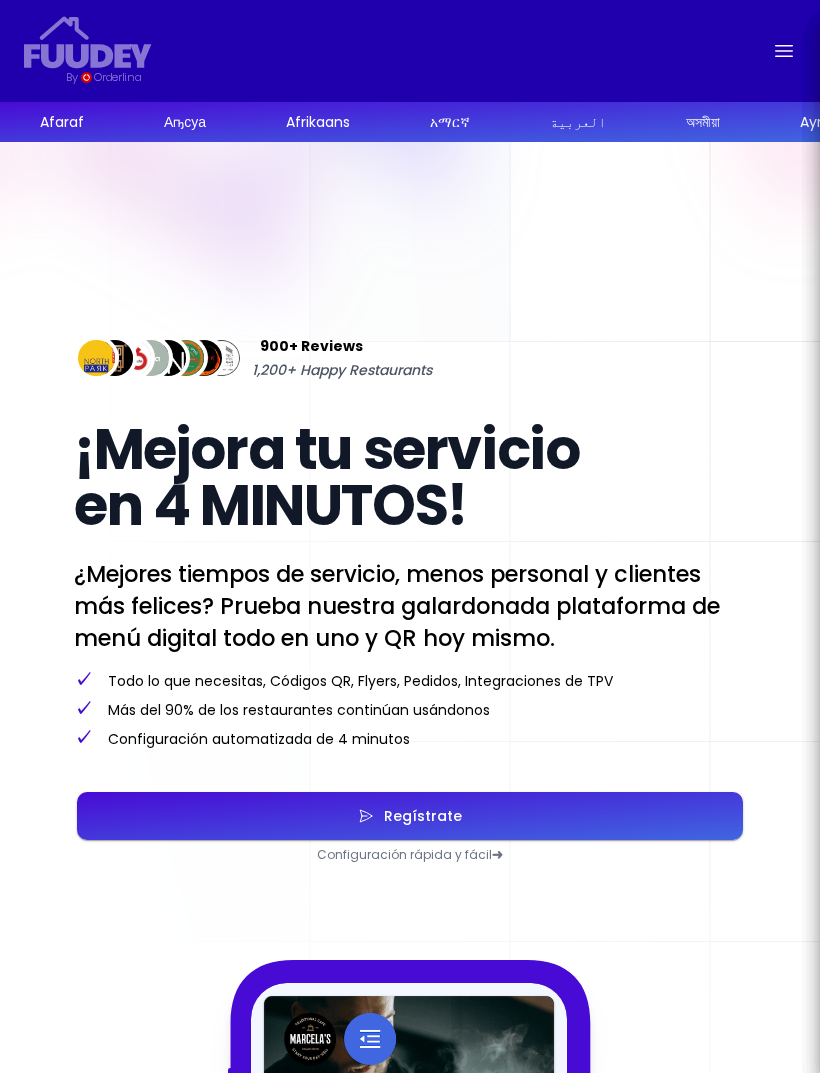 click 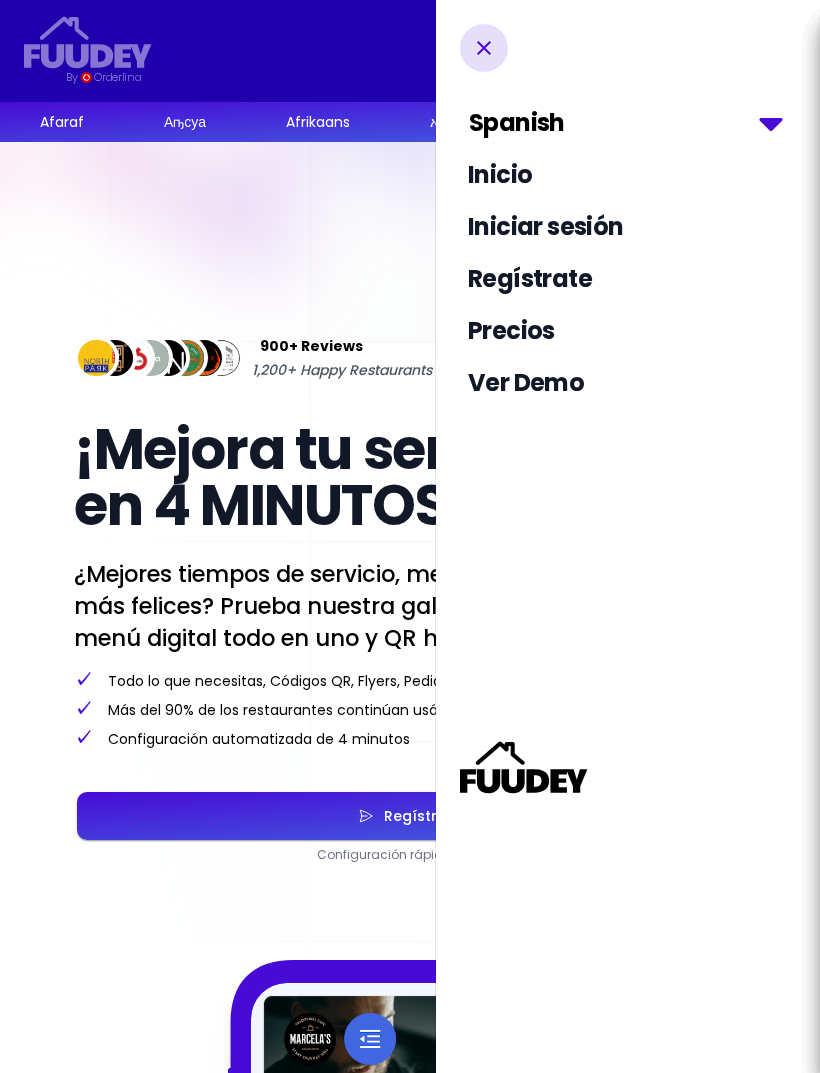 click on "Iniciar sesión" at bounding box center [628, 227] 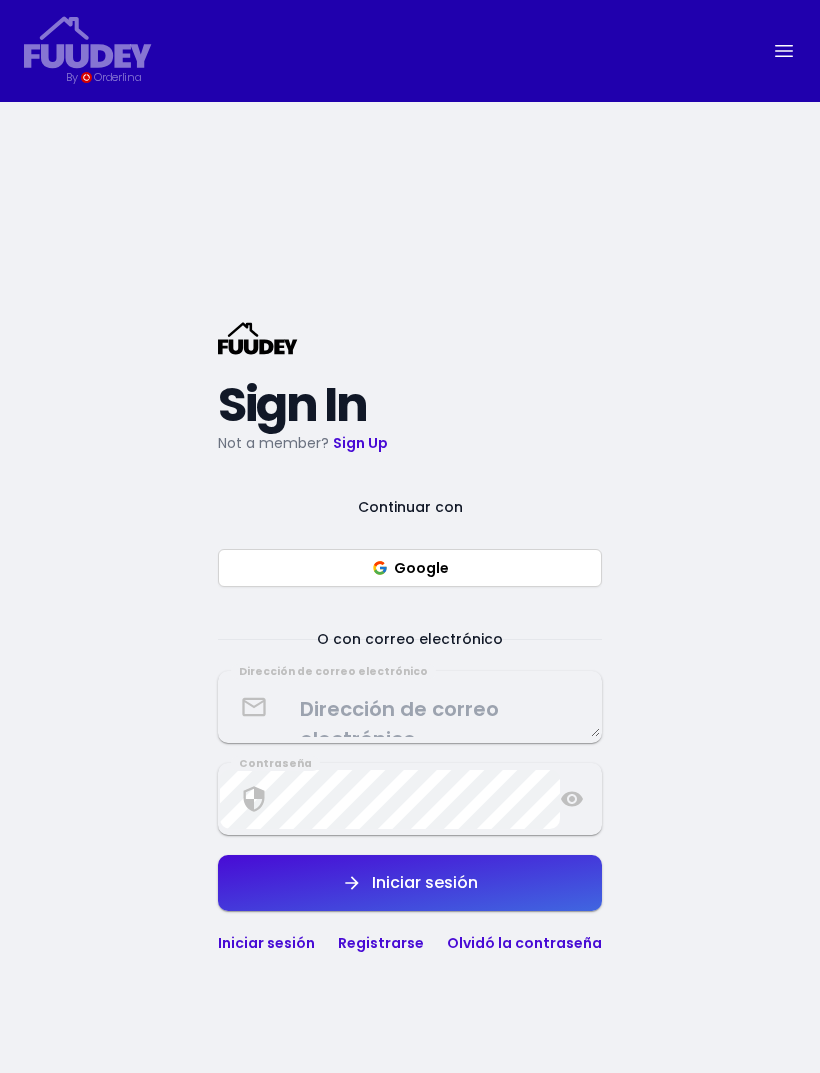 click on "Google" at bounding box center [410, 568] 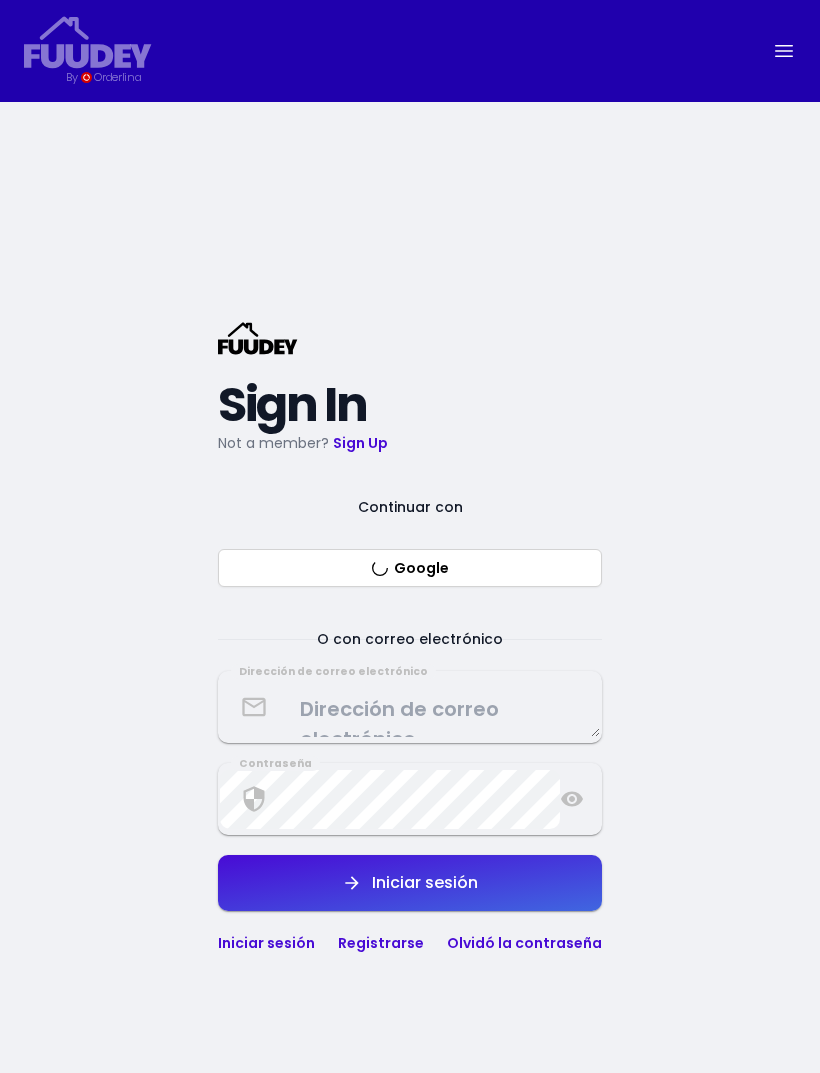 select on "es" 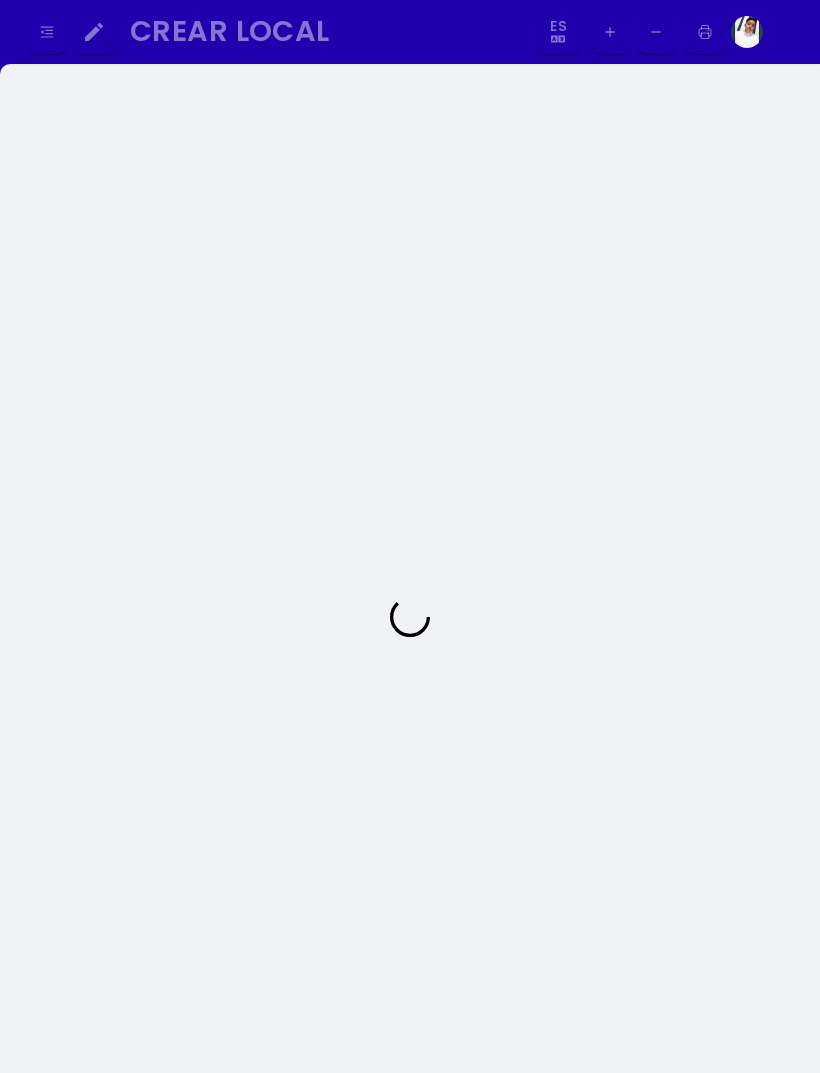 select on "es" 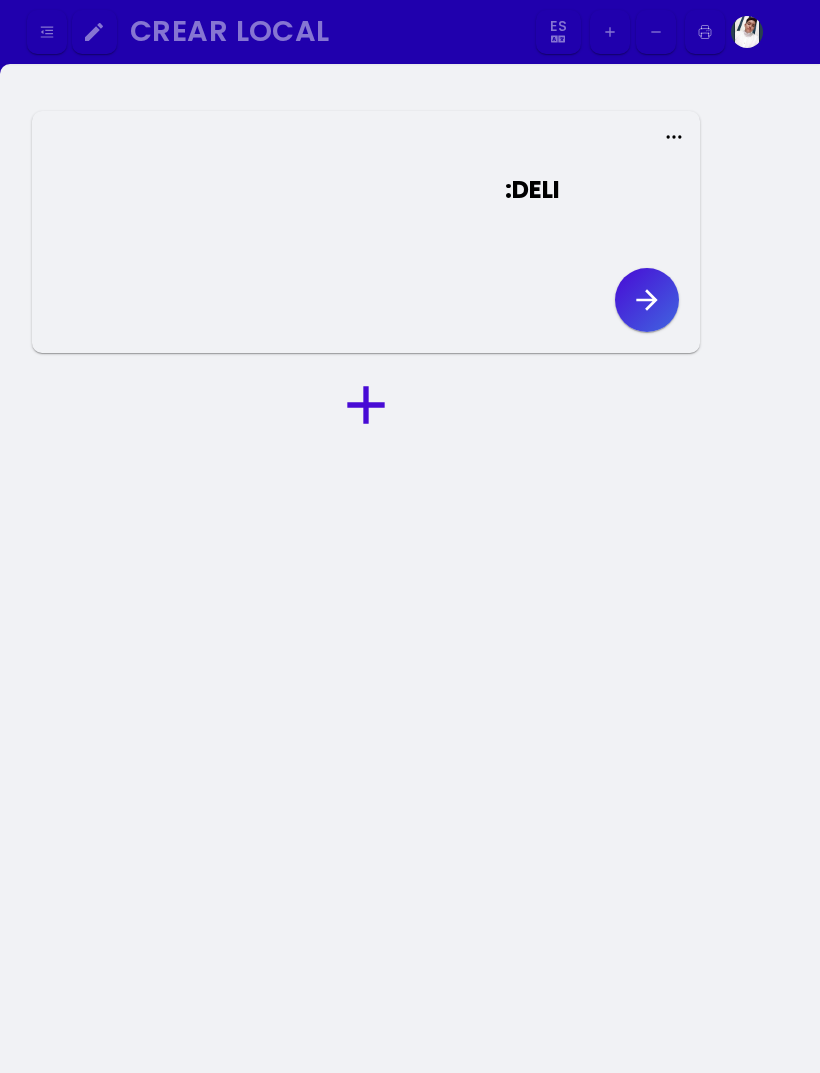 click at bounding box center (747, 32) 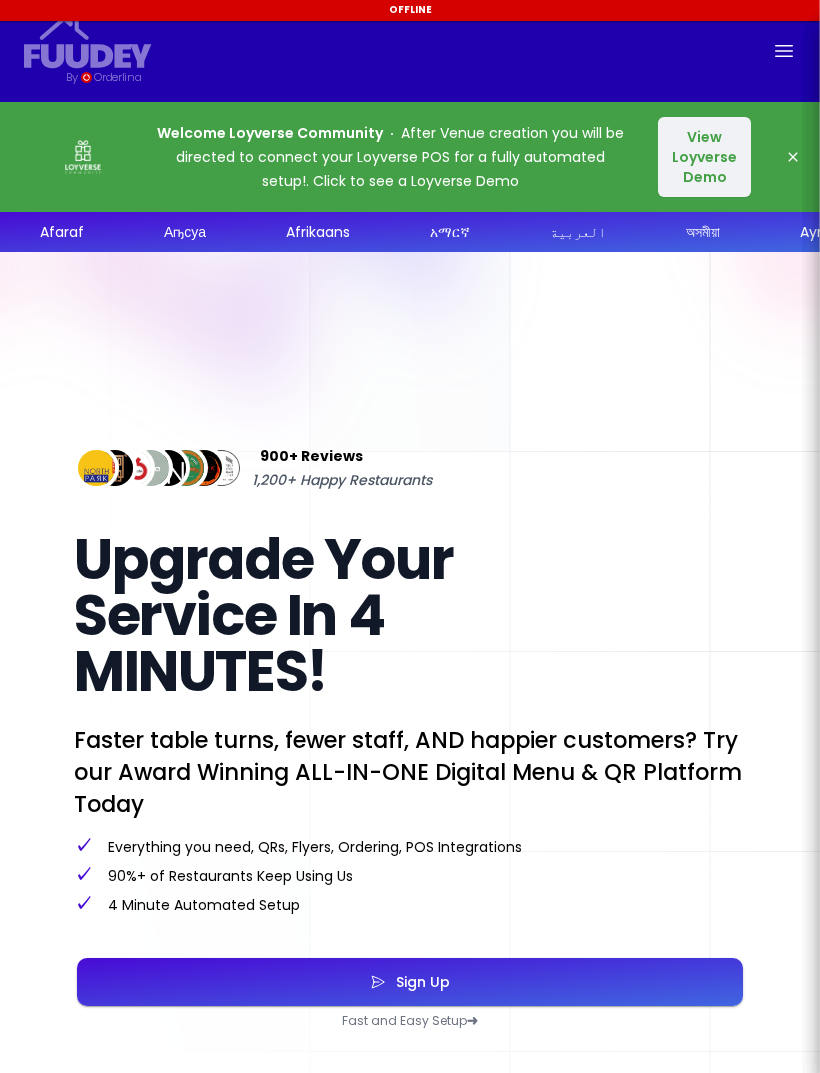 scroll, scrollTop: 0, scrollLeft: 0, axis: both 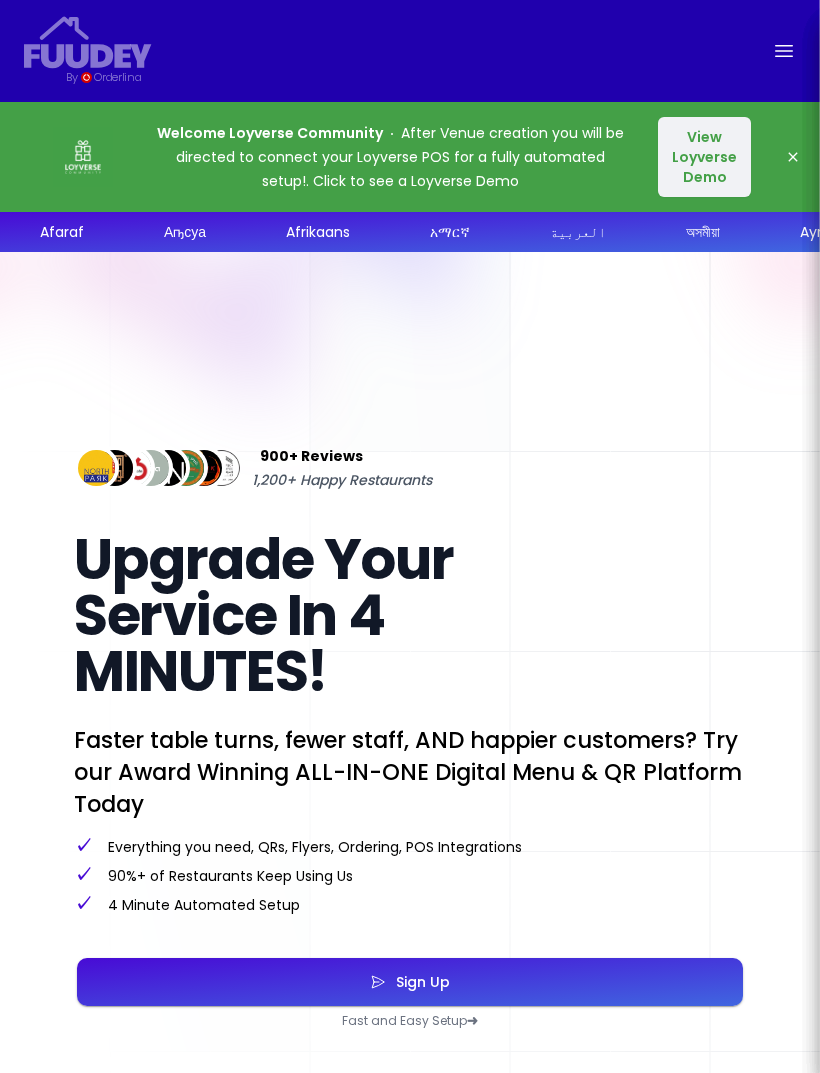 click 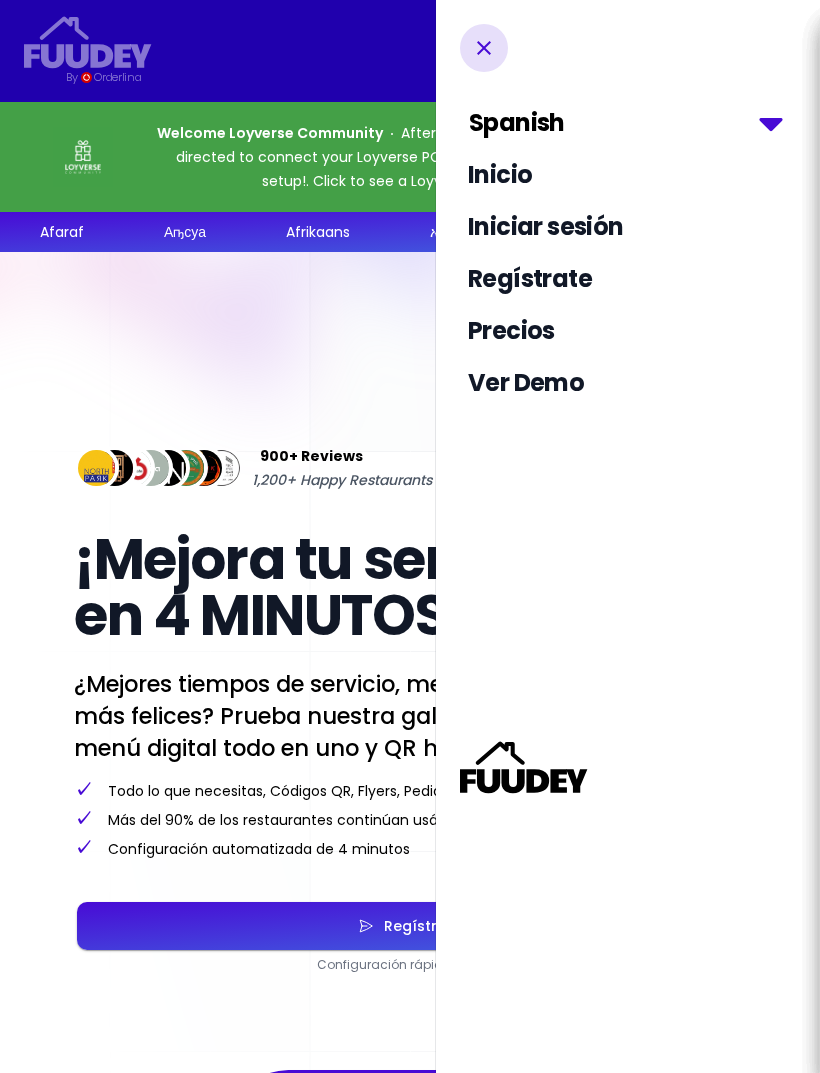 select on "es" 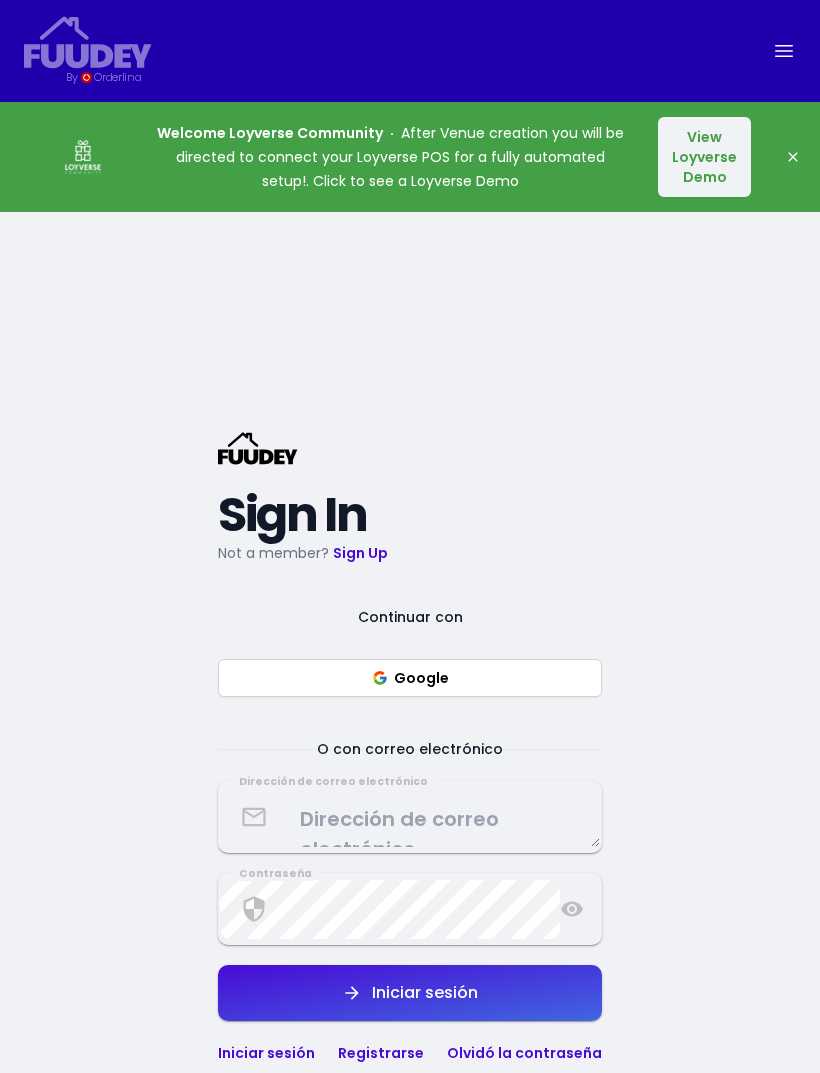 click on "Google" at bounding box center (410, 678) 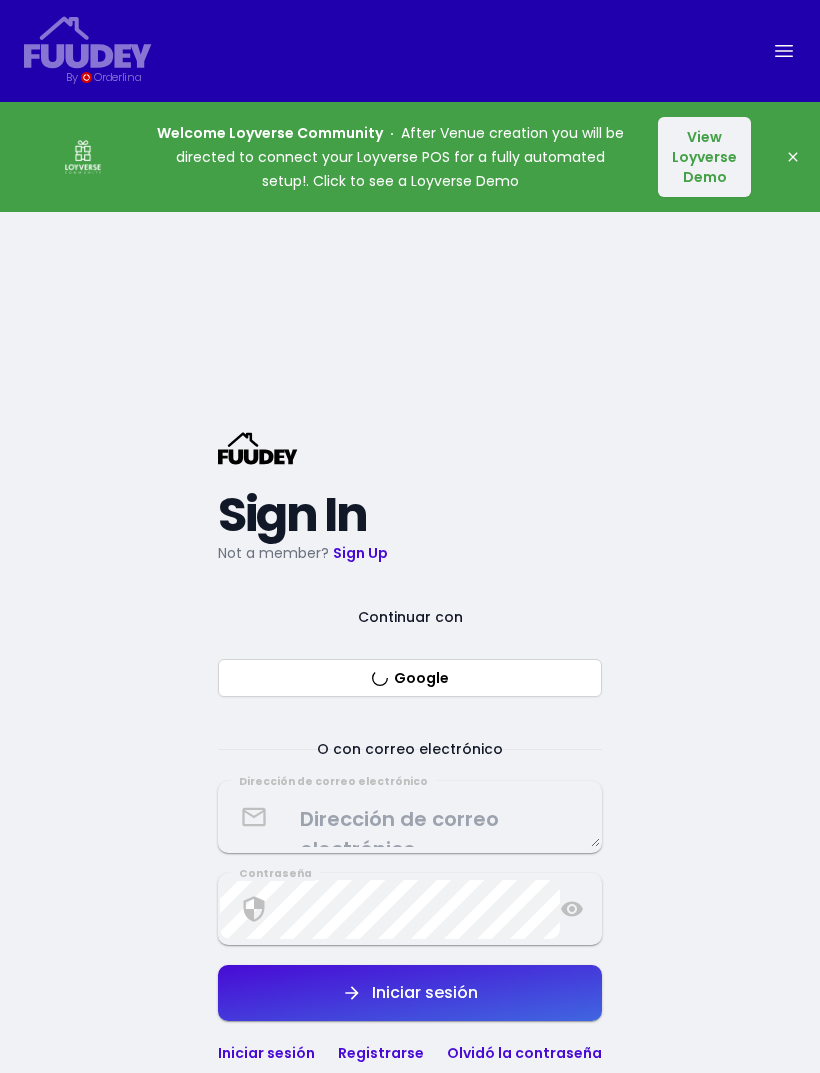select on "es" 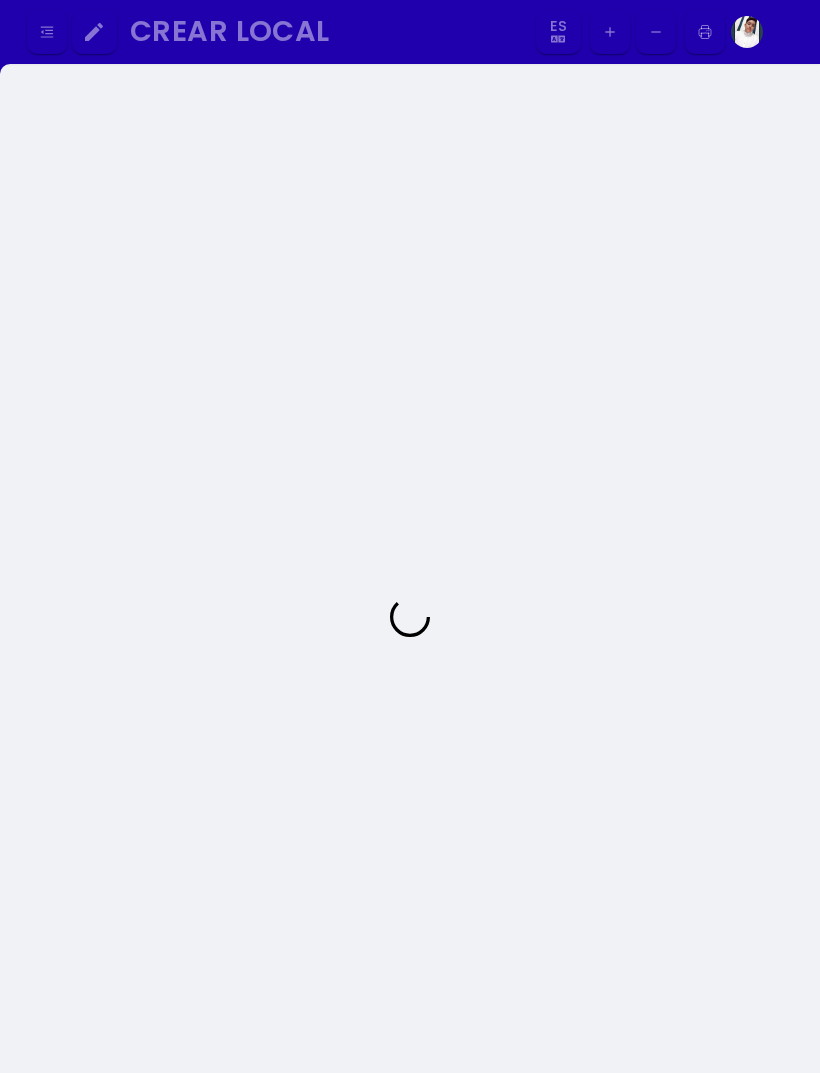 select on "es" 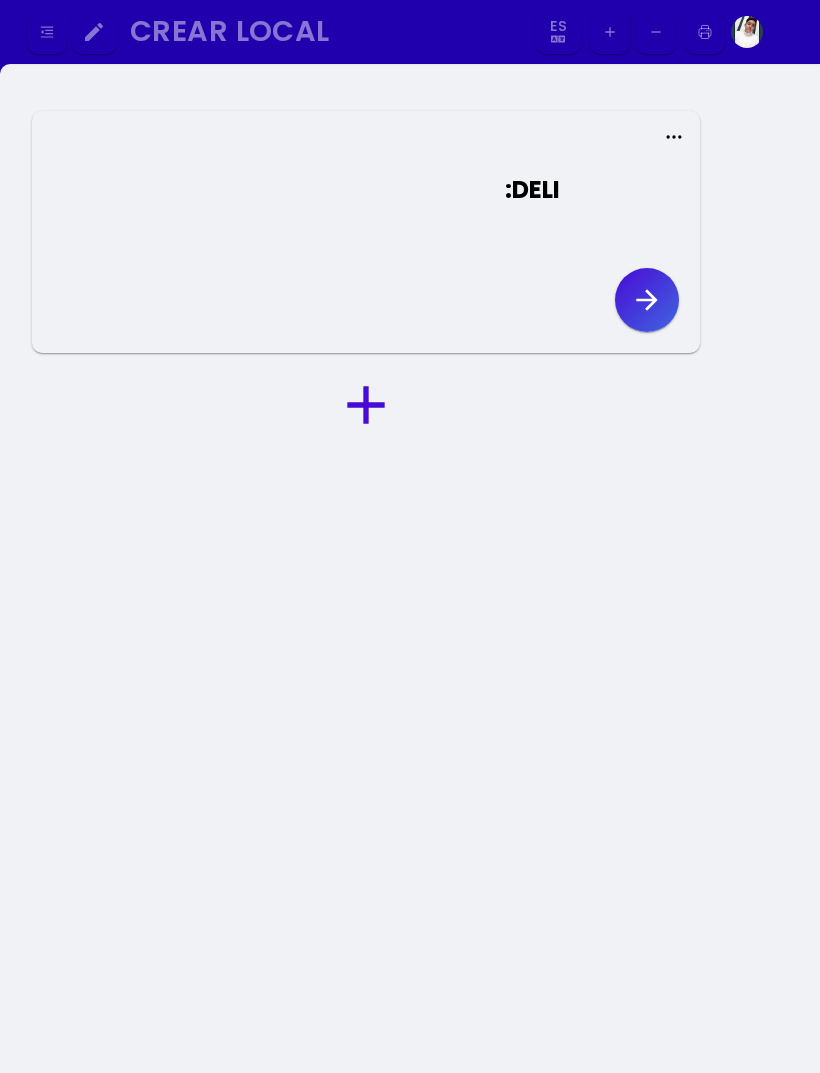 click 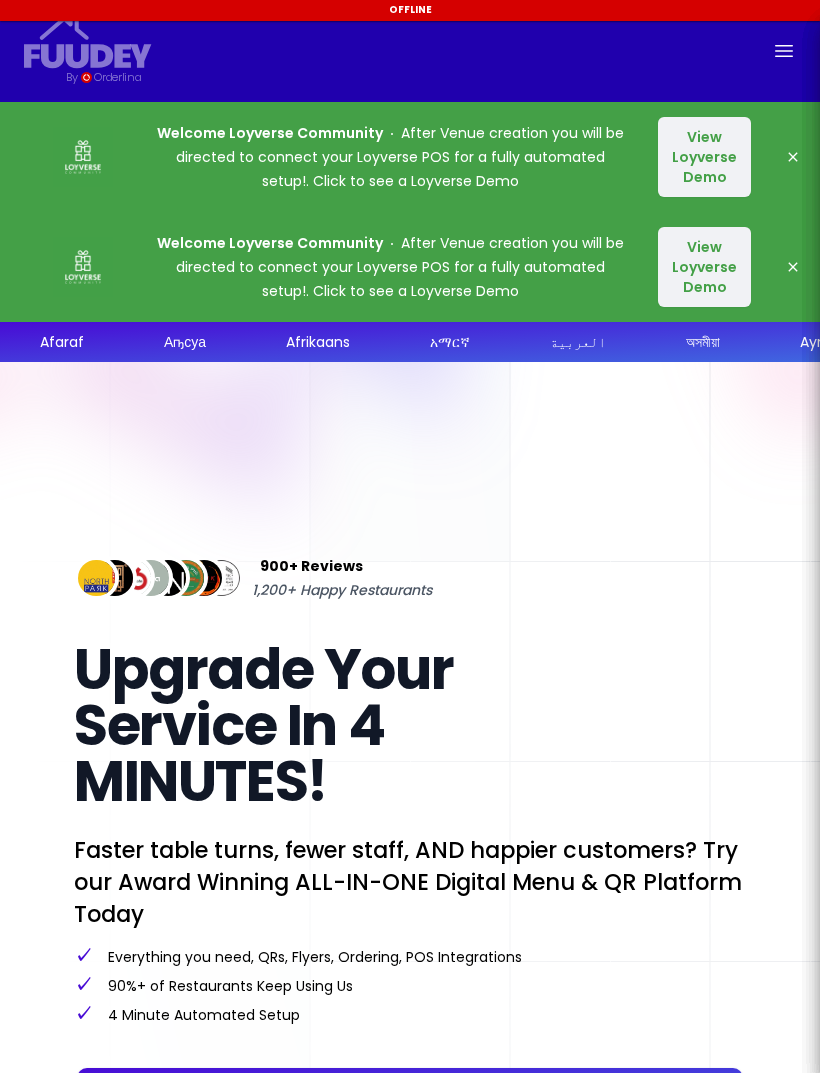 scroll, scrollTop: 0, scrollLeft: 0, axis: both 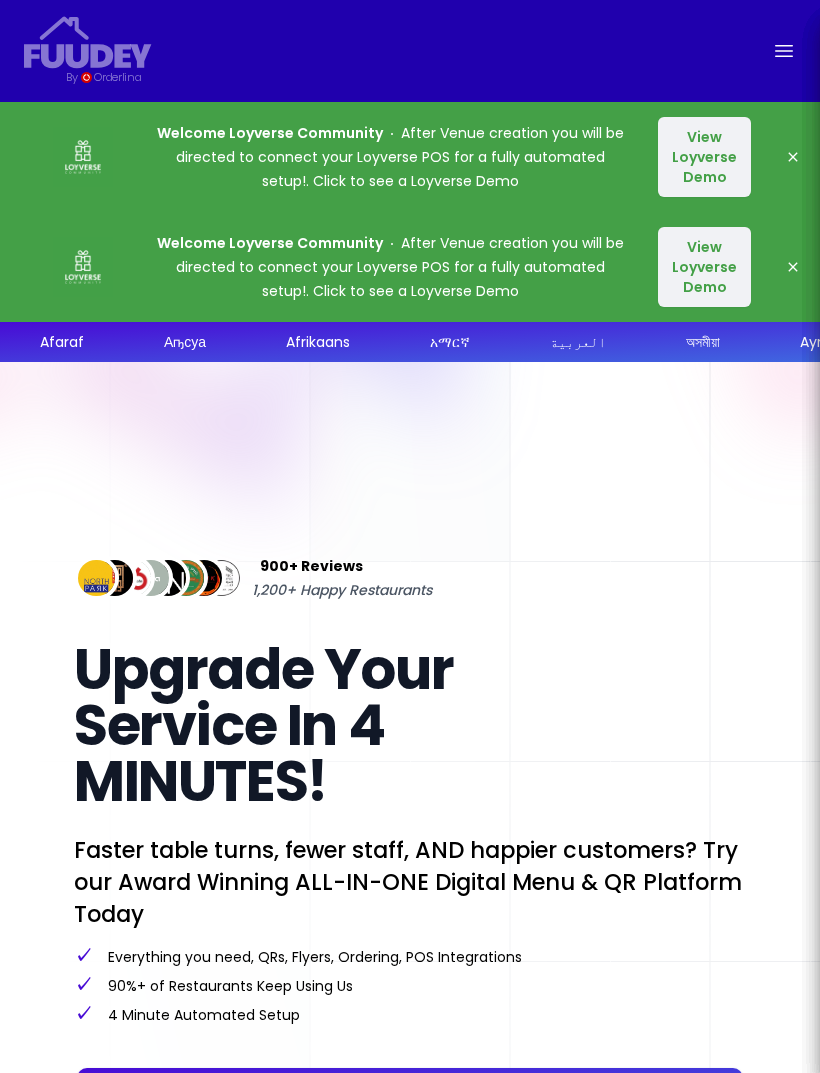 click 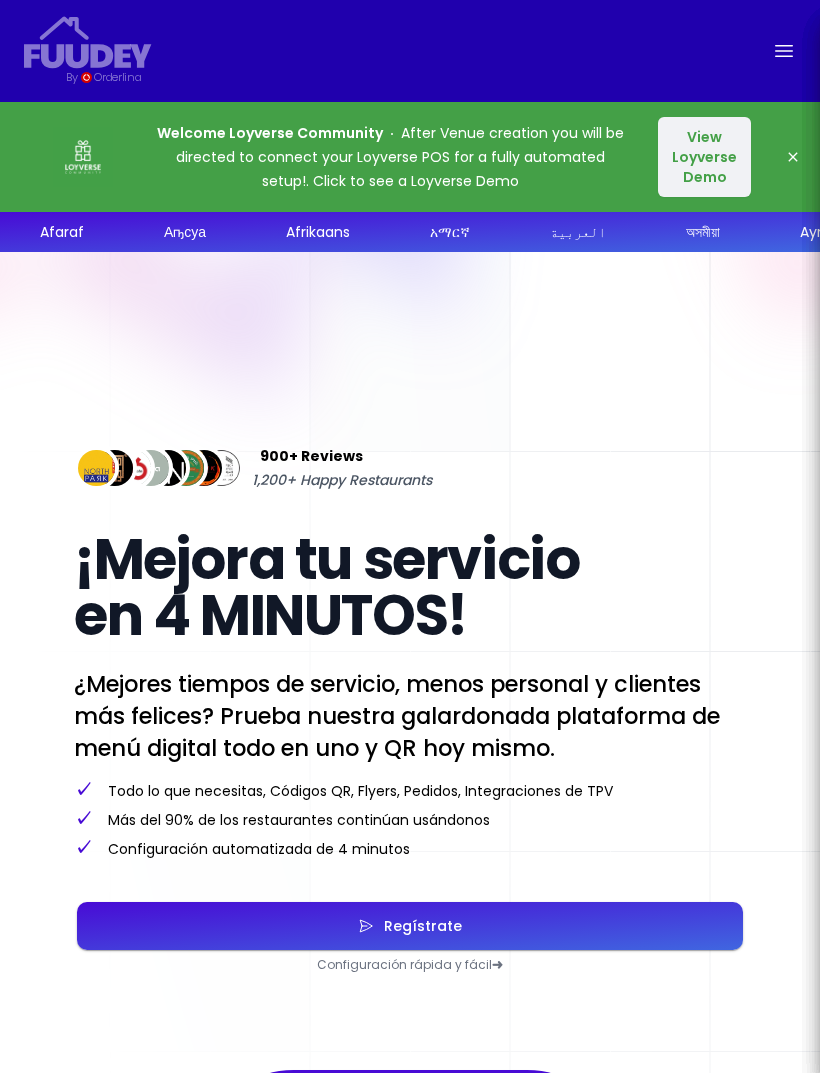 click on "Welcome Loyverse Community" at bounding box center (270, 133) 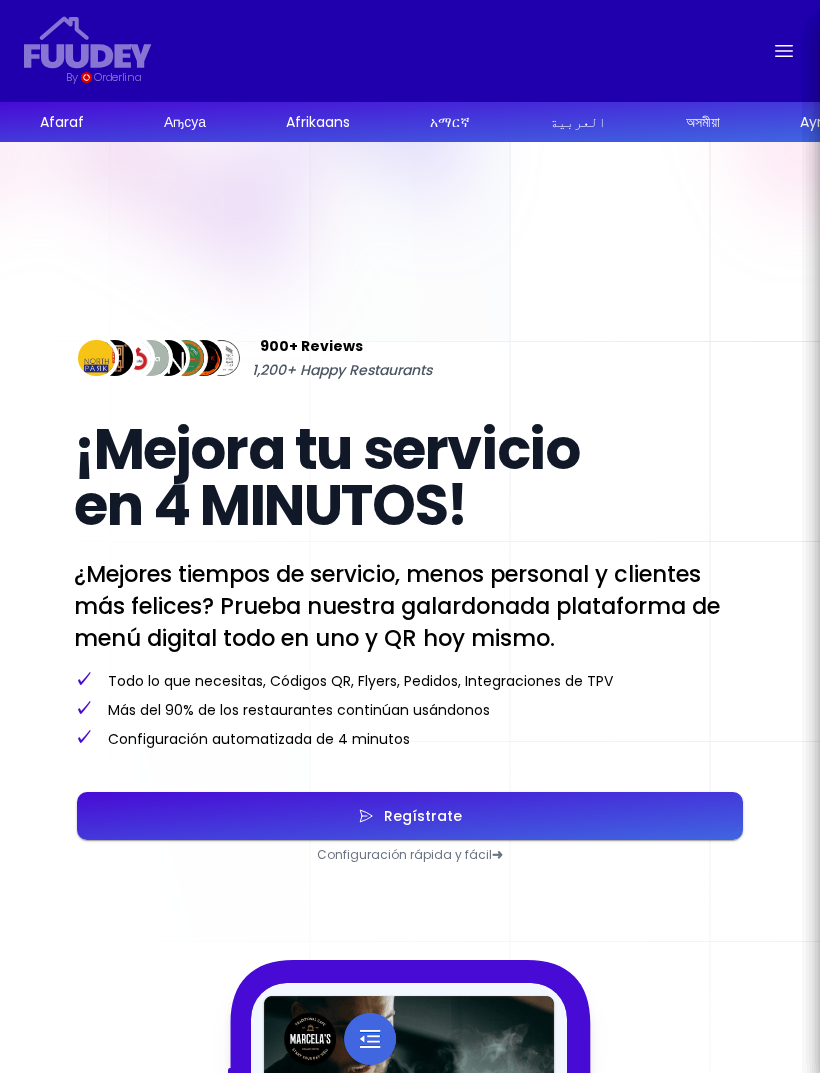 click on "Open main menu" at bounding box center [784, 51] 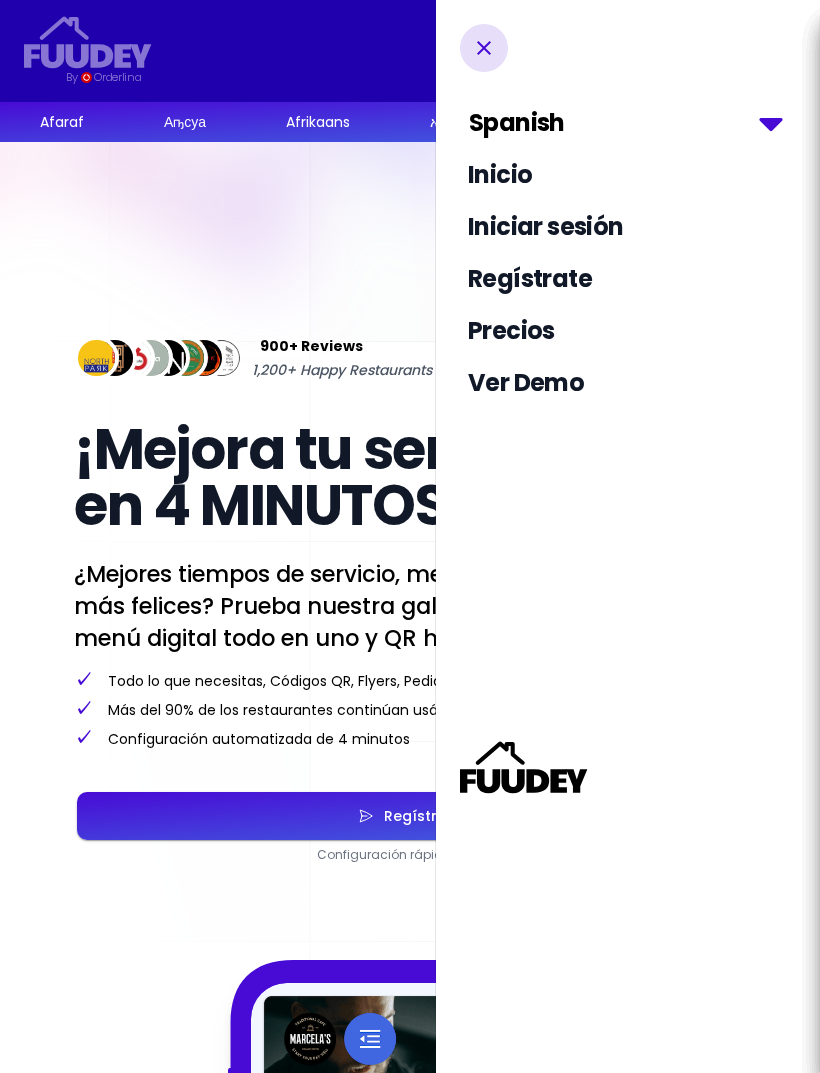 select on "es" 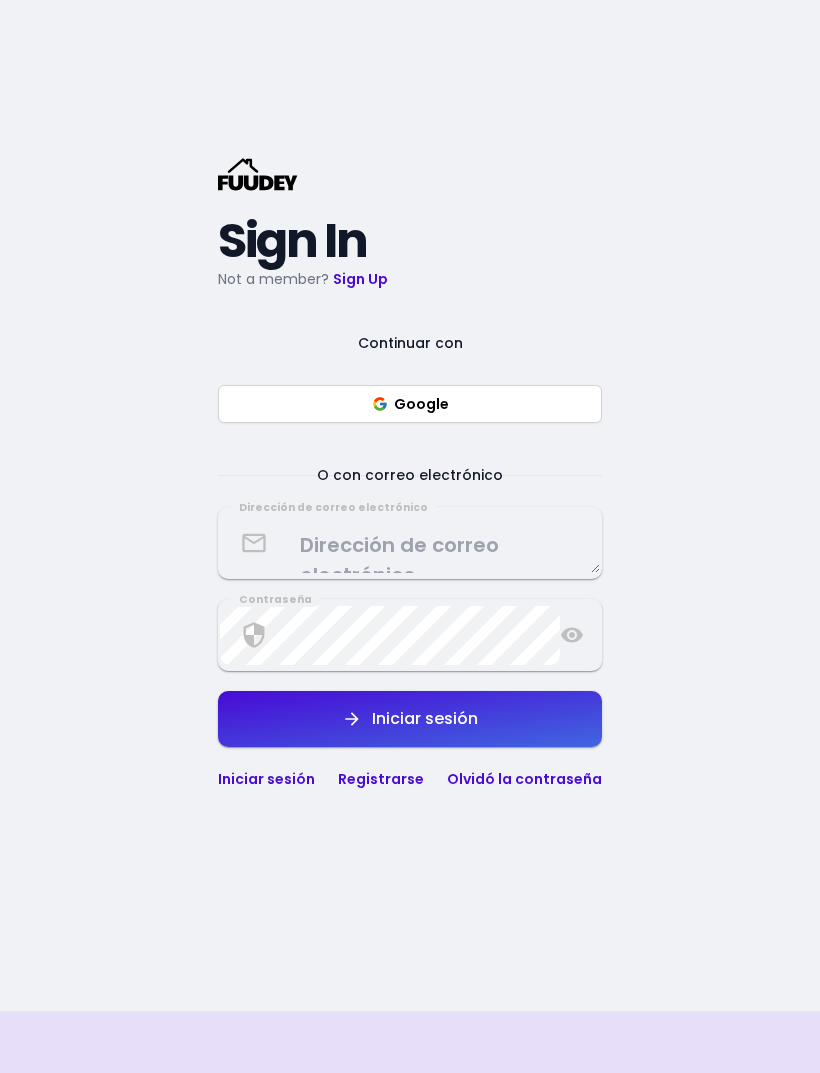 scroll, scrollTop: 164, scrollLeft: 0, axis: vertical 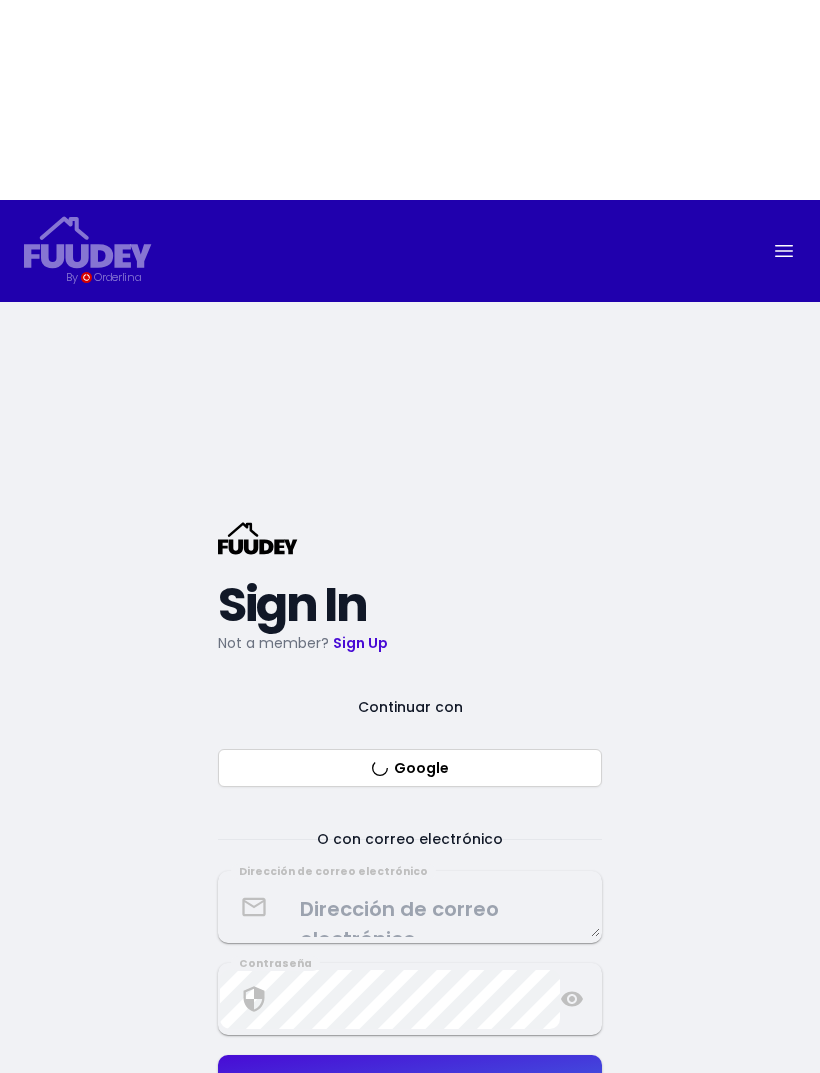 select on "es" 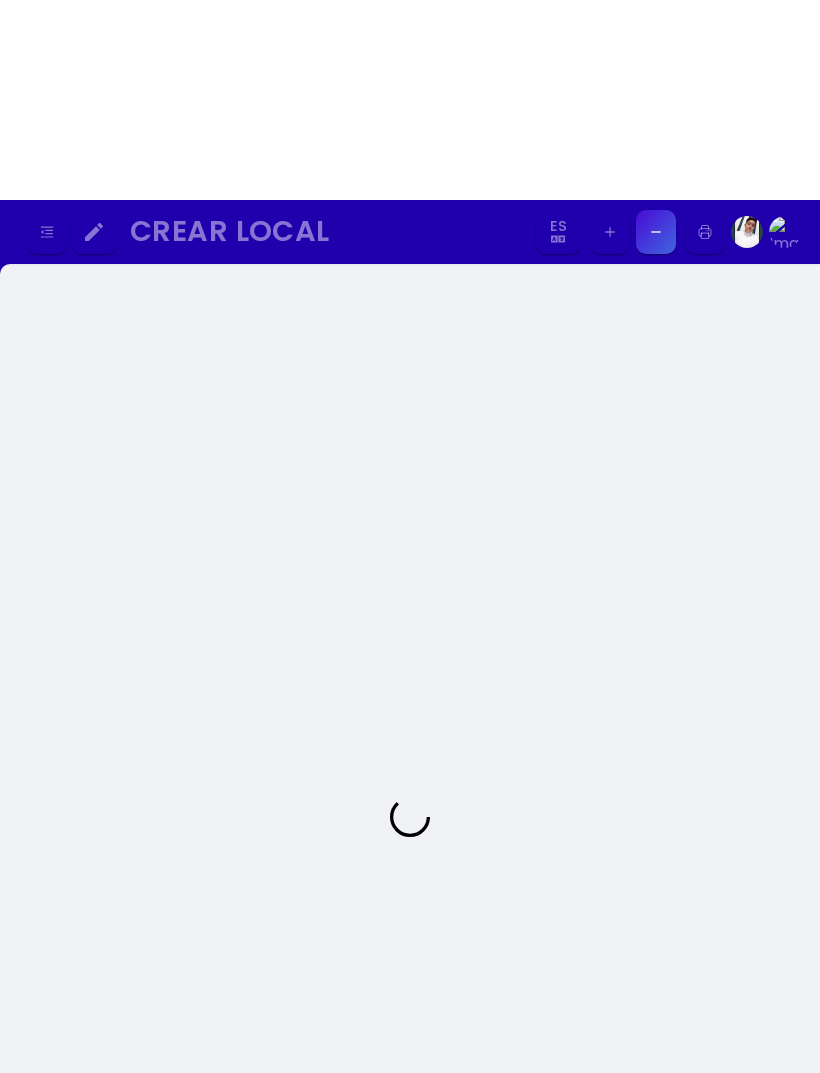 scroll, scrollTop: 196, scrollLeft: 0, axis: vertical 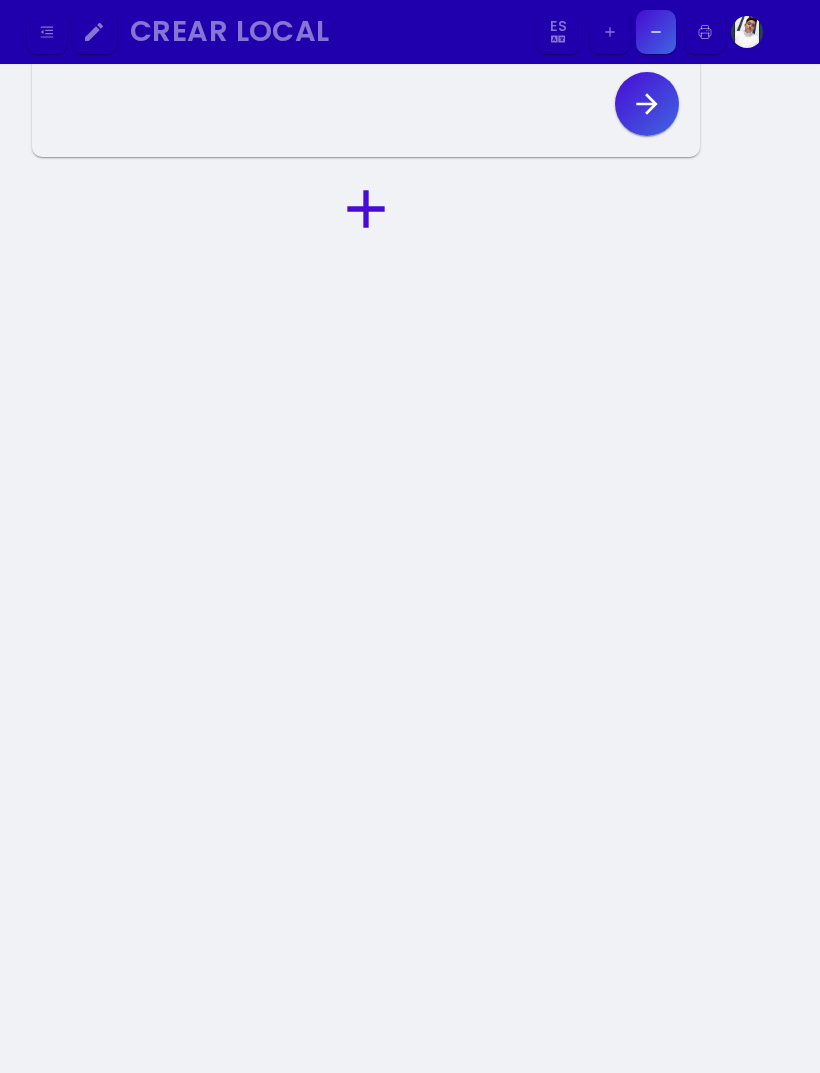 click at bounding box center [647, 104] 